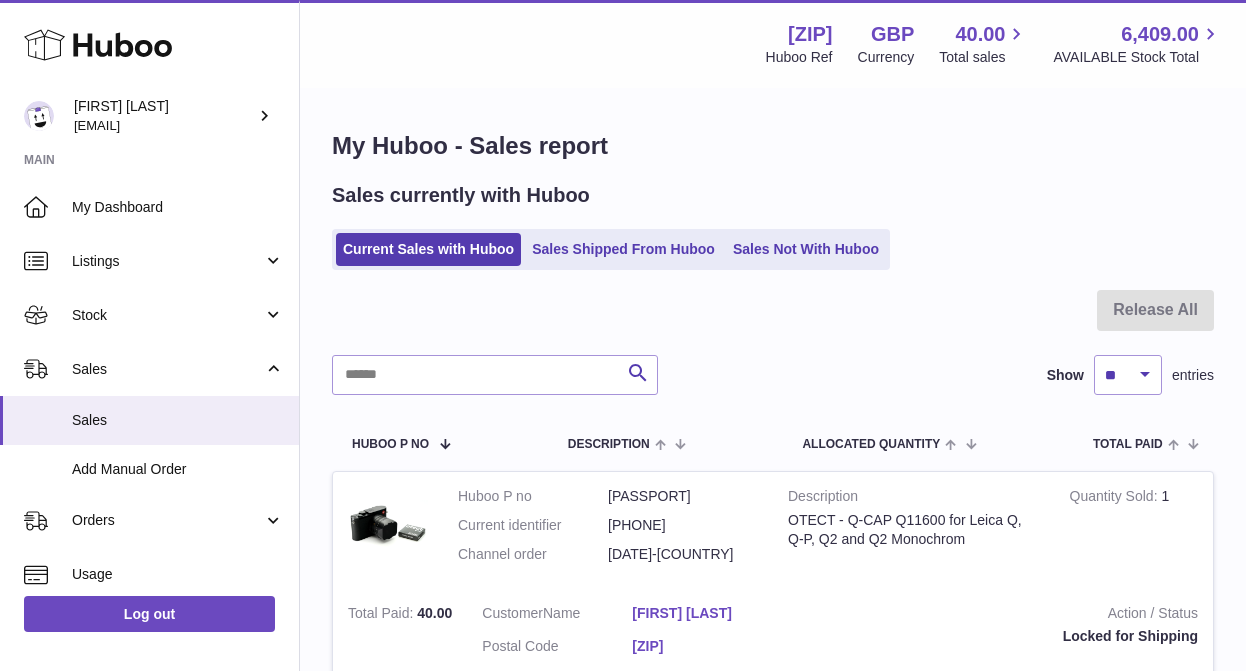 scroll, scrollTop: 130, scrollLeft: 0, axis: vertical 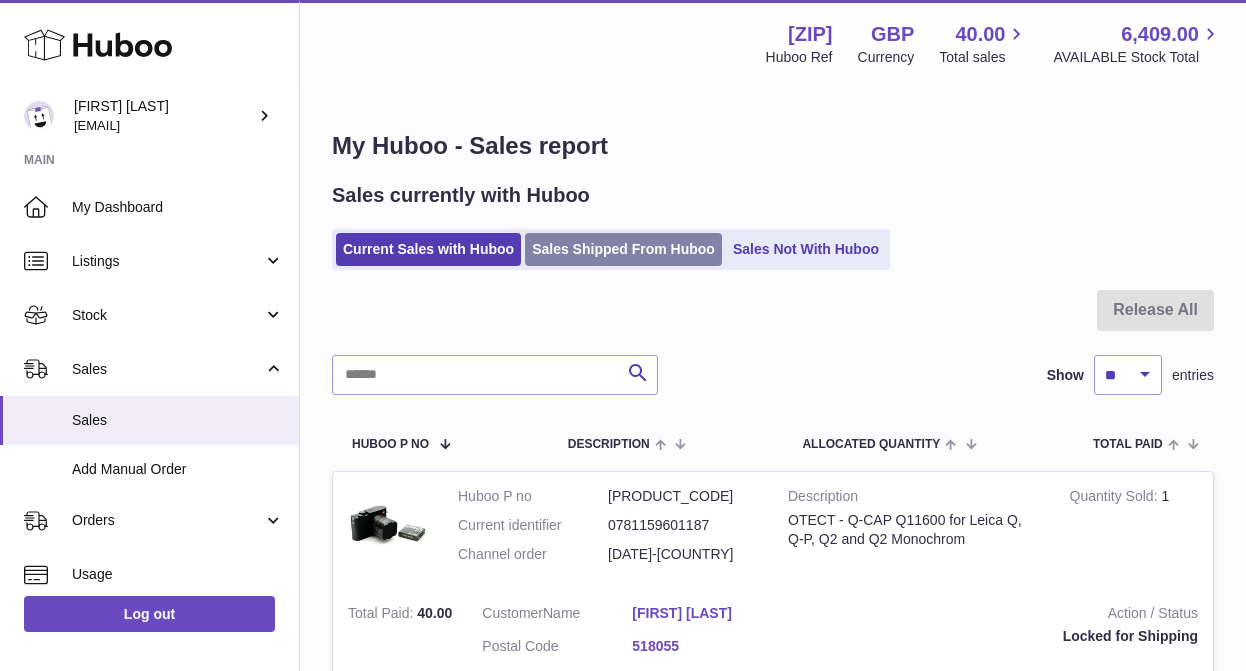 click on "Sales Shipped From Huboo" at bounding box center (623, 249) 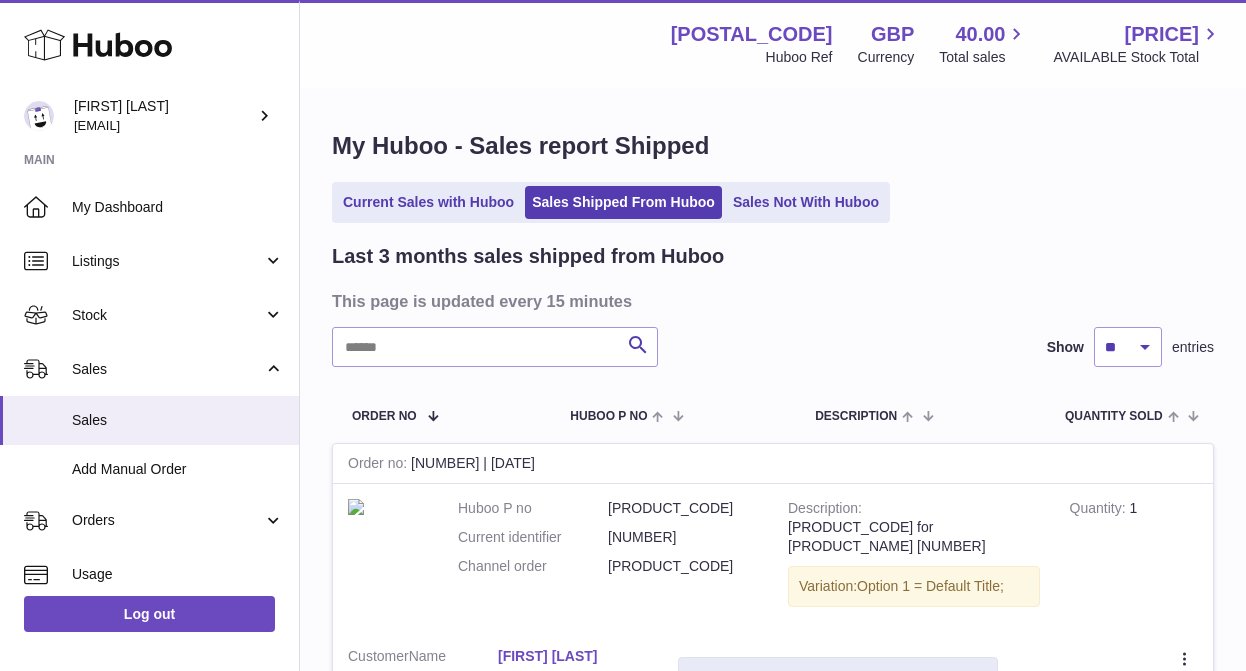 scroll, scrollTop: 0, scrollLeft: 0, axis: both 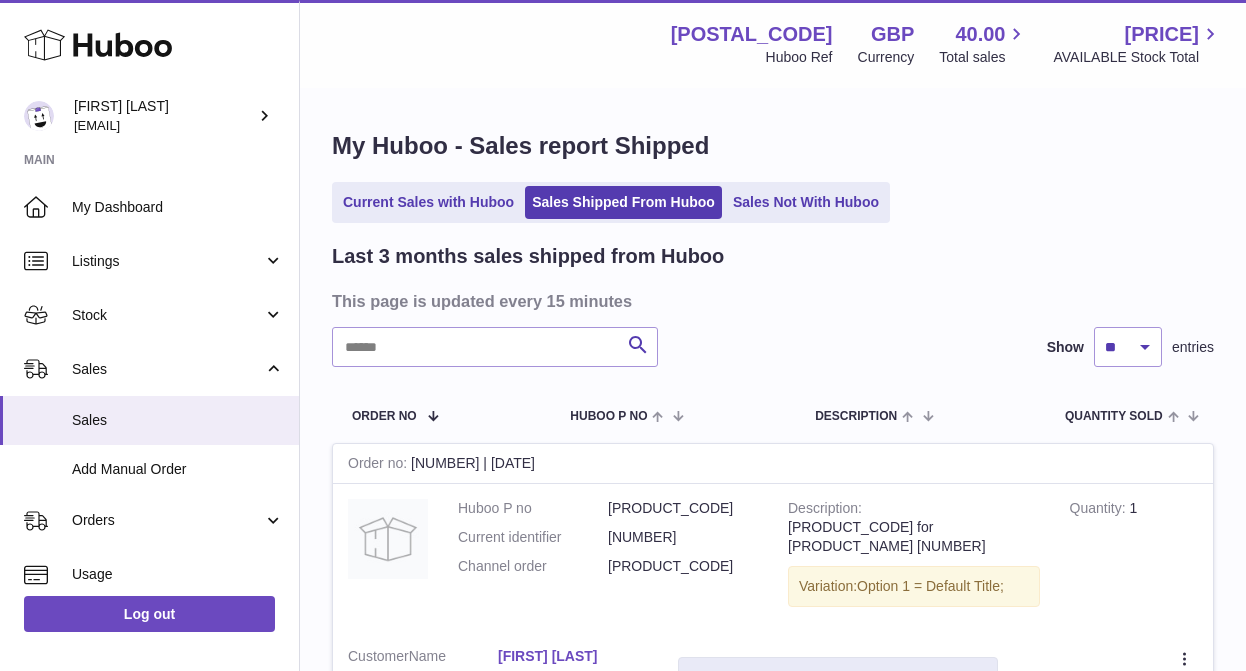 click on "Current Sales with Huboo
Sales Shipped From Huboo
Sales Not With Huboo" at bounding box center (611, 202) 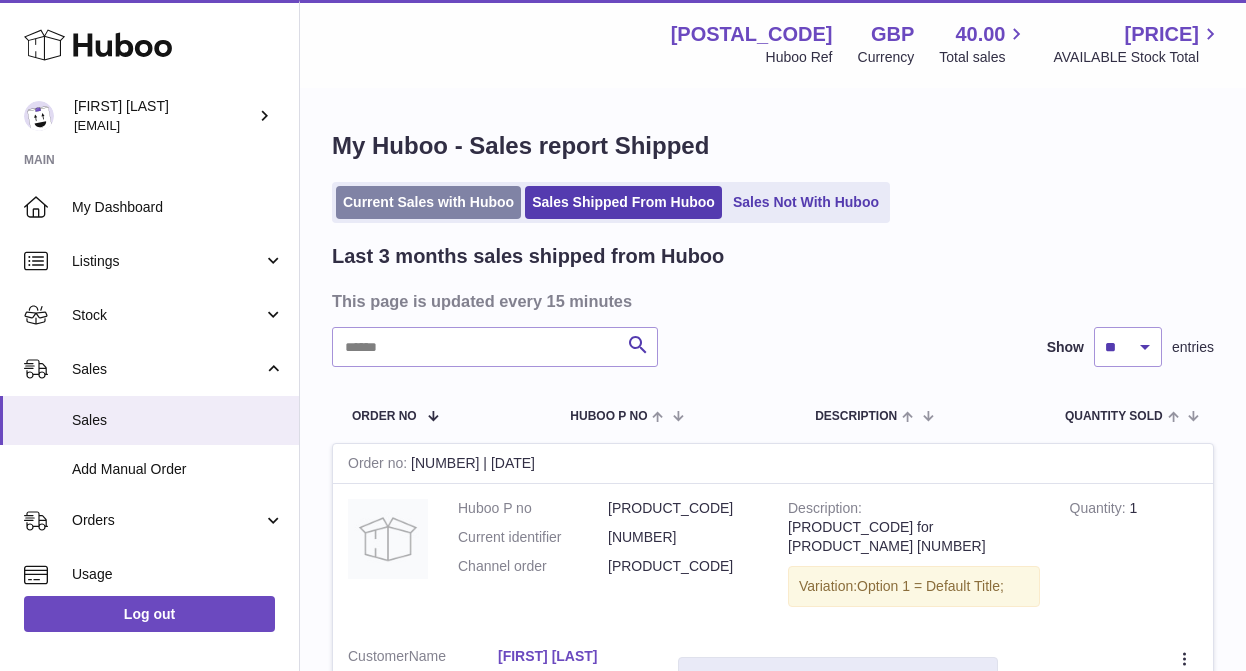 click on "Current Sales with Huboo" at bounding box center [428, 202] 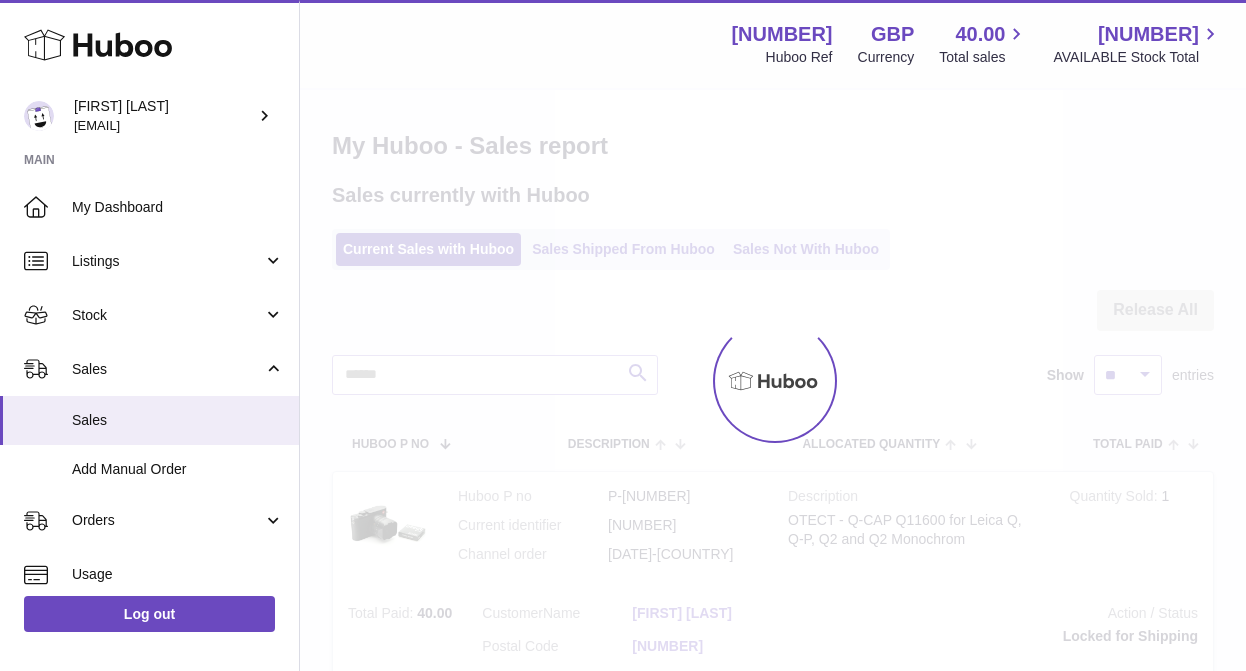 scroll, scrollTop: 0, scrollLeft: 0, axis: both 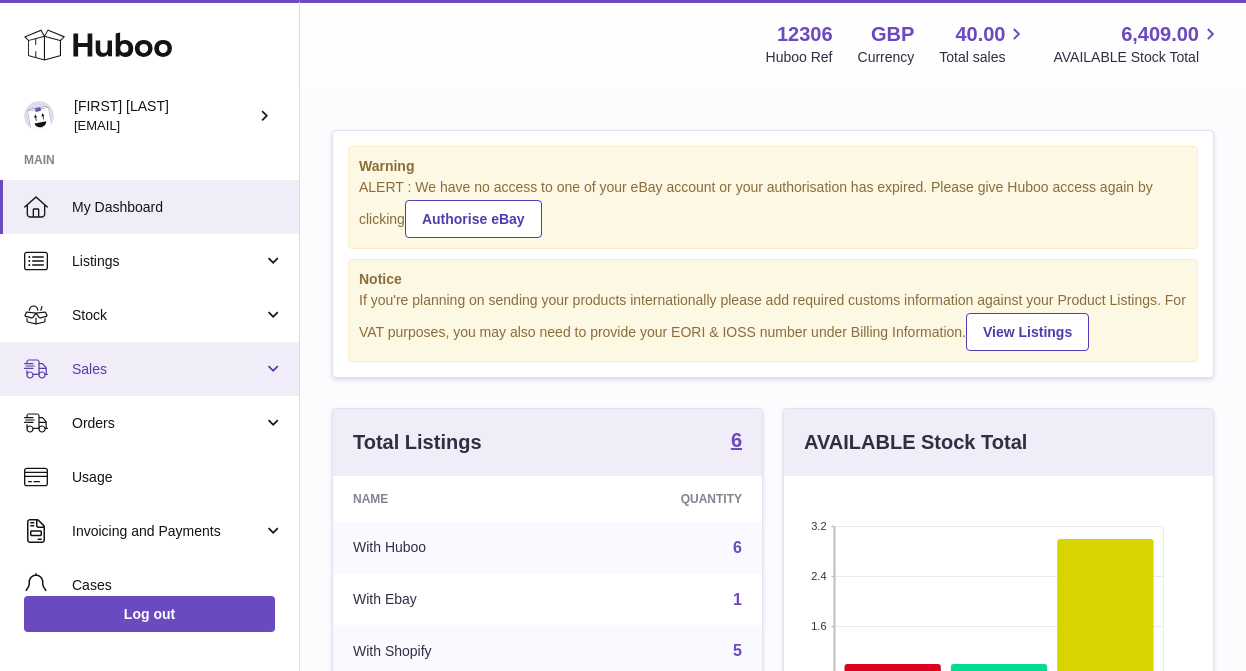 click on "Sales" at bounding box center (167, 369) 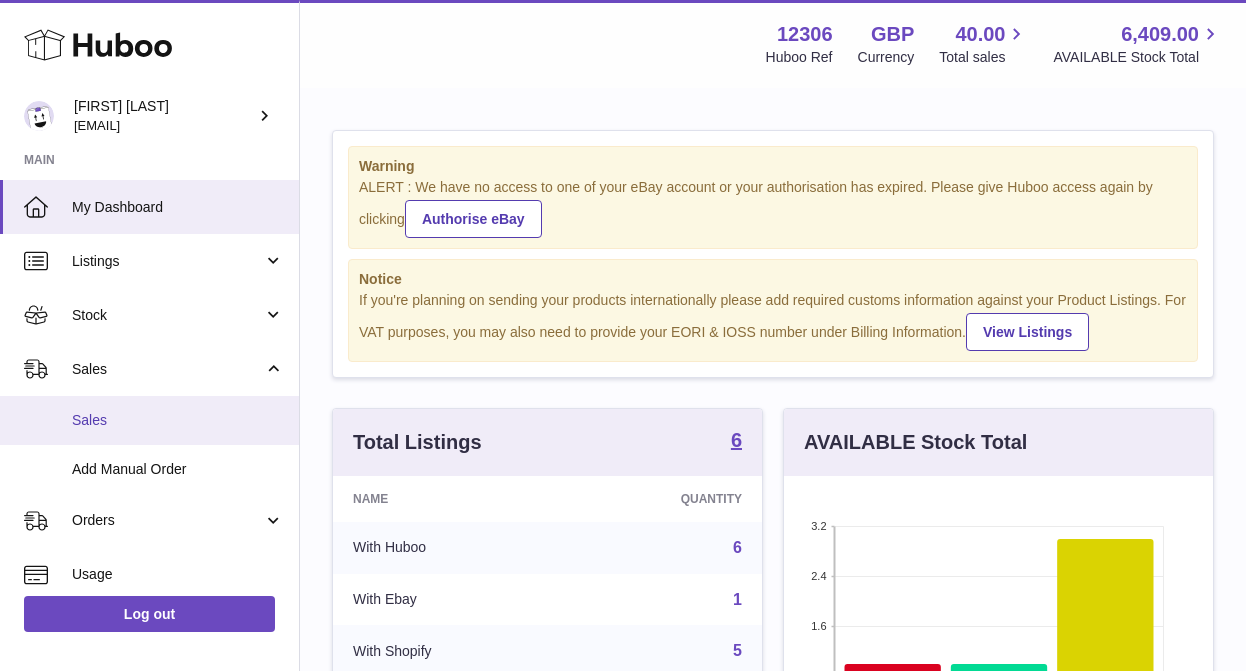 click on "Sales" at bounding box center [149, 420] 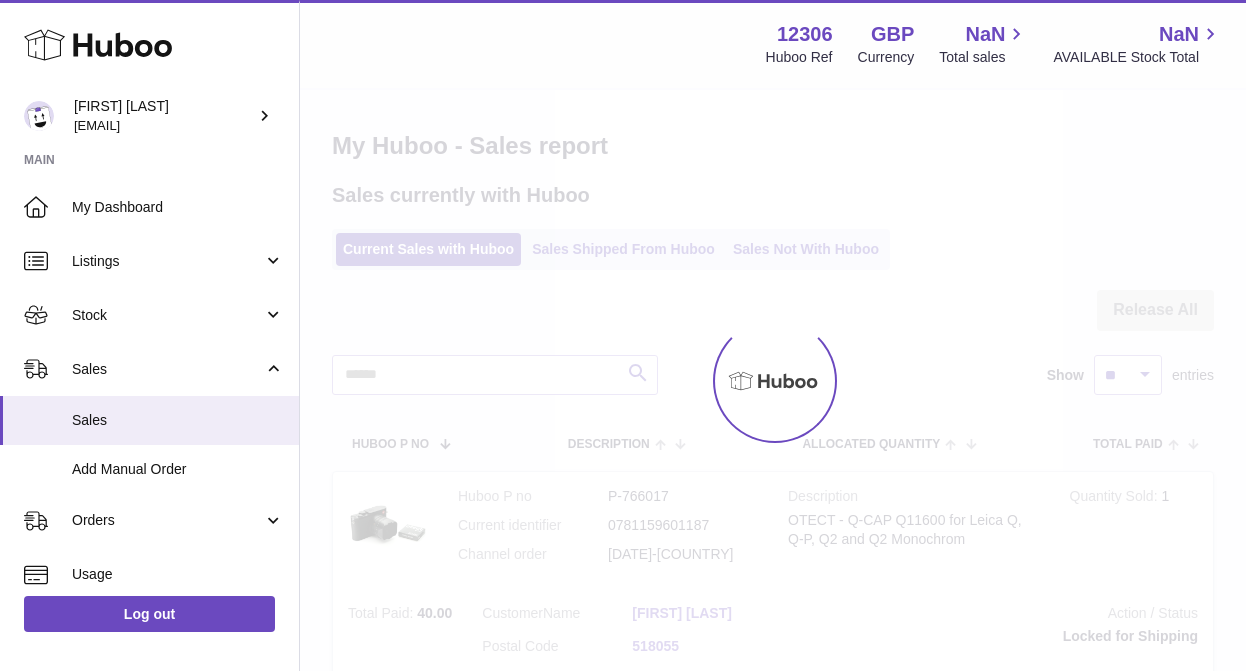 scroll, scrollTop: 0, scrollLeft: 0, axis: both 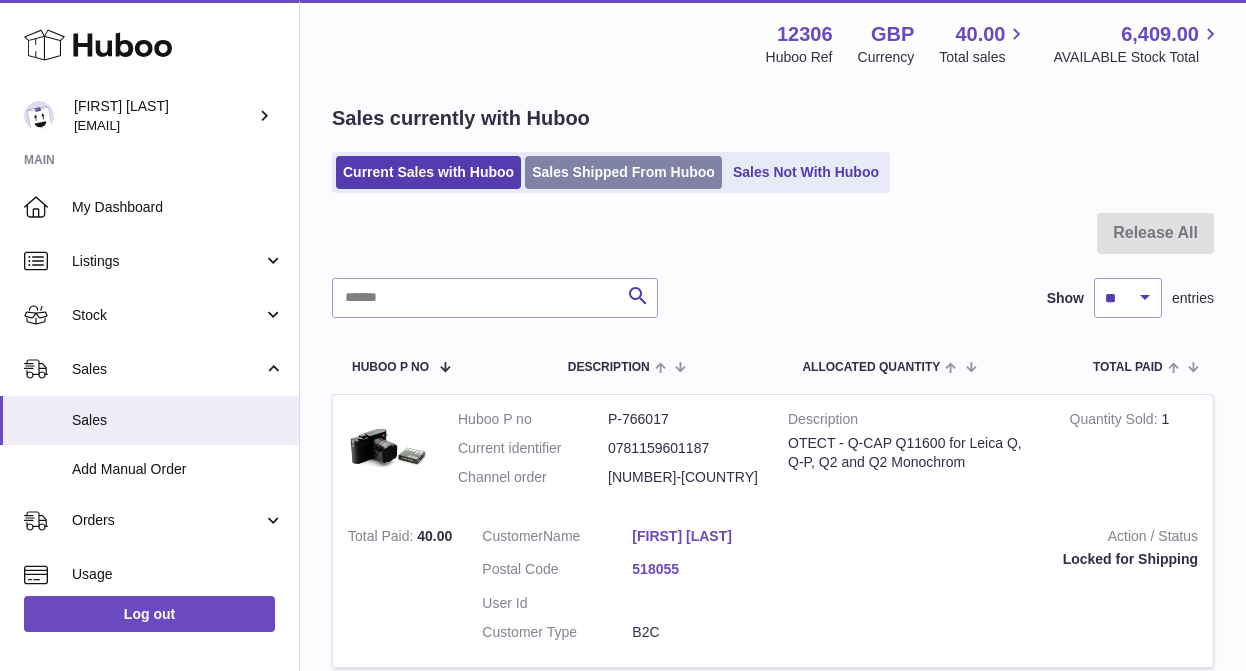 click on "Sales Shipped From Huboo" at bounding box center [623, 172] 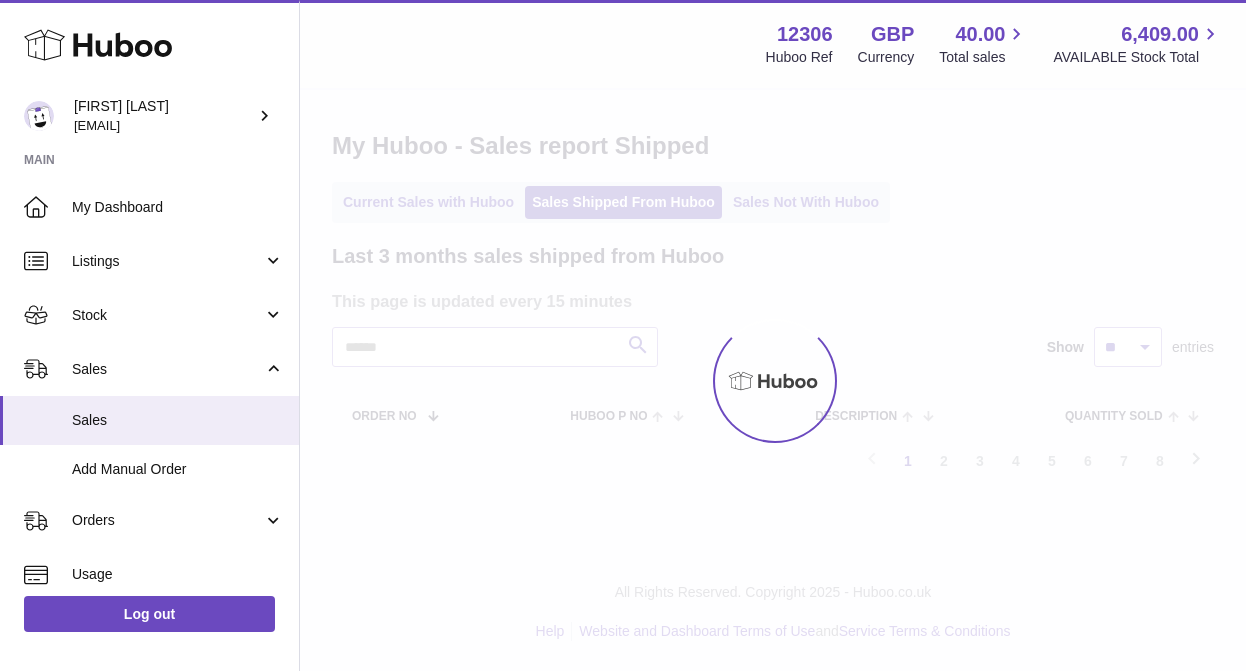 scroll, scrollTop: 0, scrollLeft: 0, axis: both 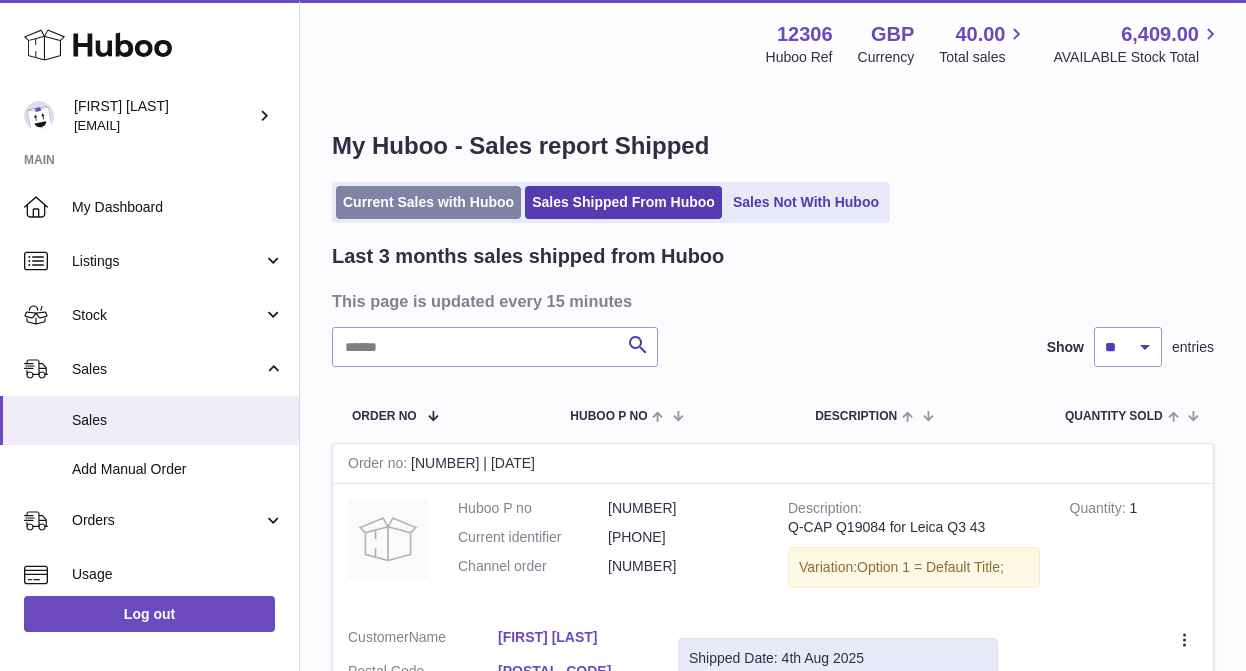 click on "Current Sales with Huboo" at bounding box center (428, 202) 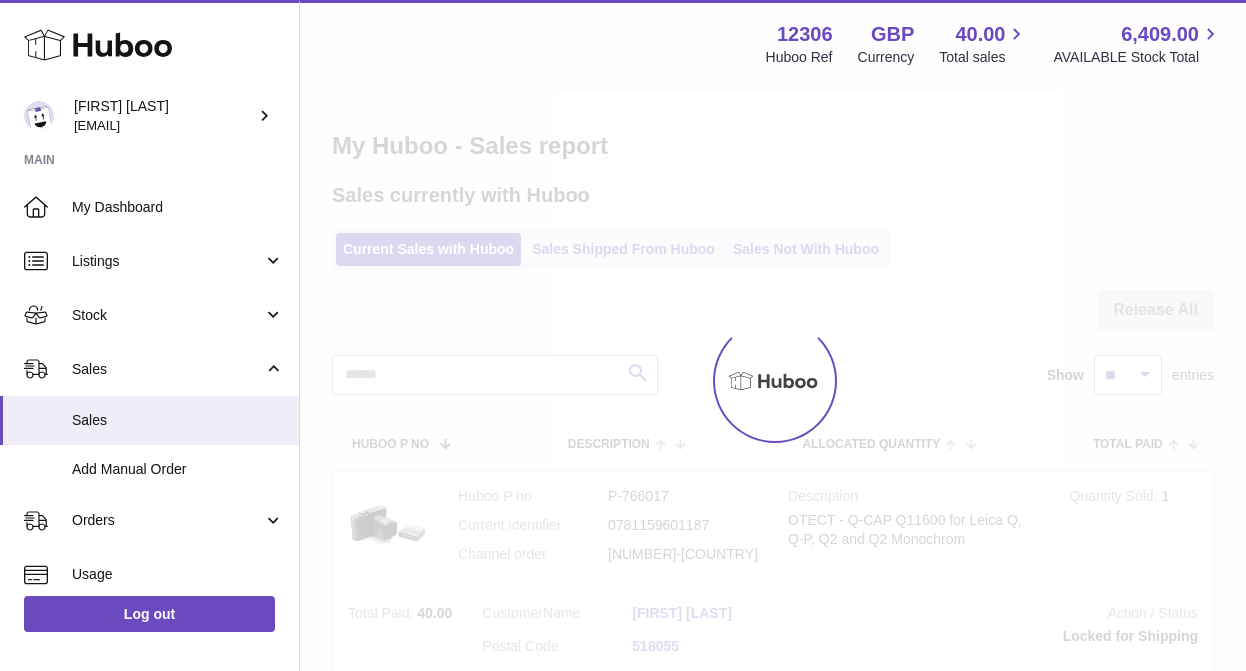 scroll, scrollTop: 0, scrollLeft: 0, axis: both 